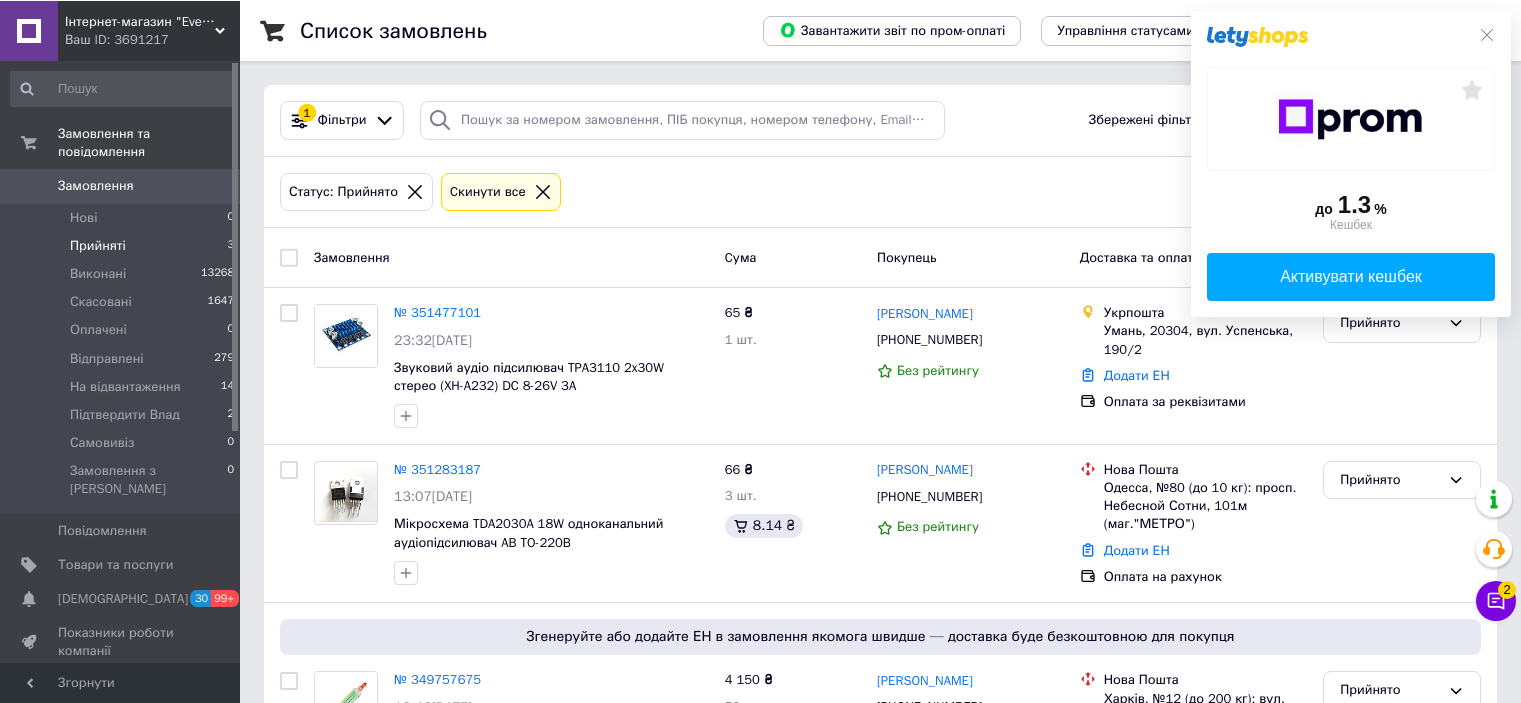 scroll, scrollTop: 0, scrollLeft: 0, axis: both 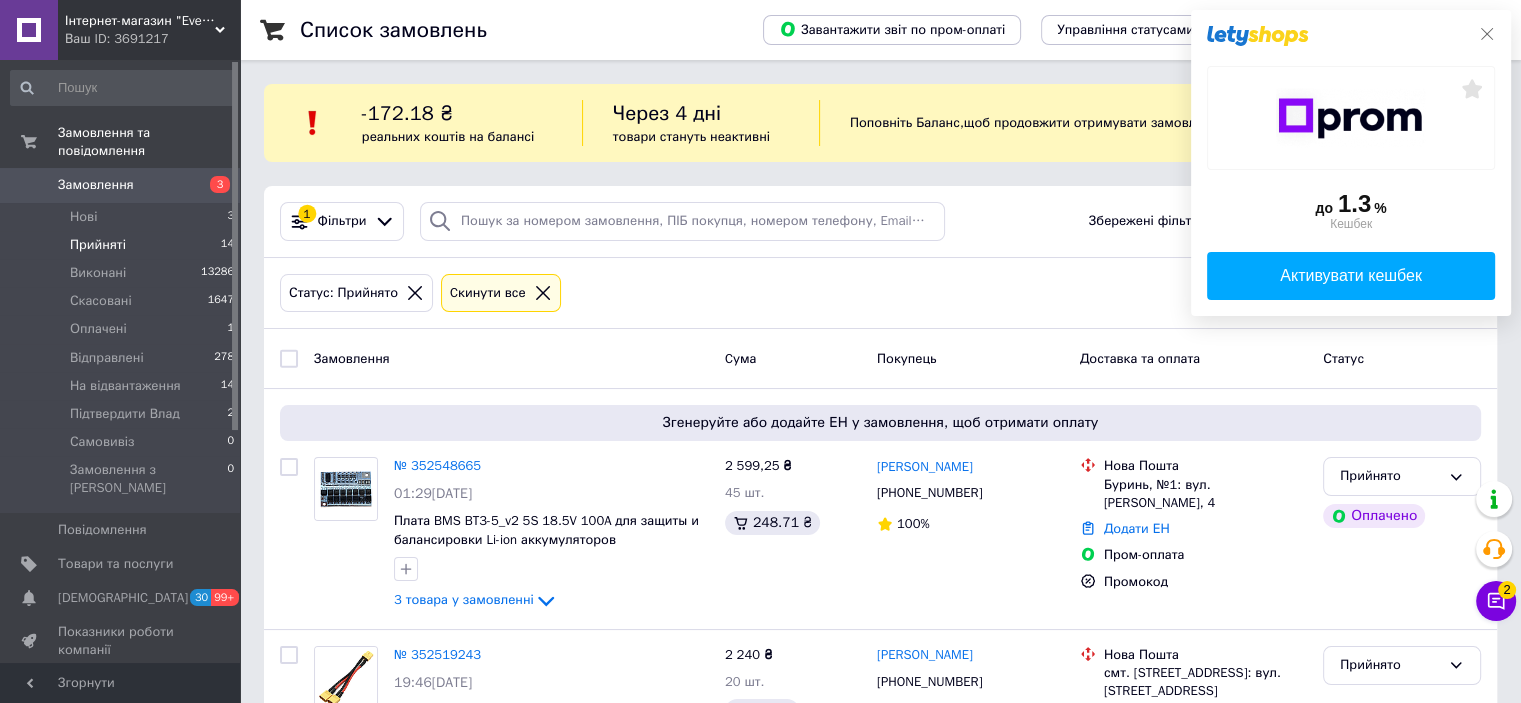 click 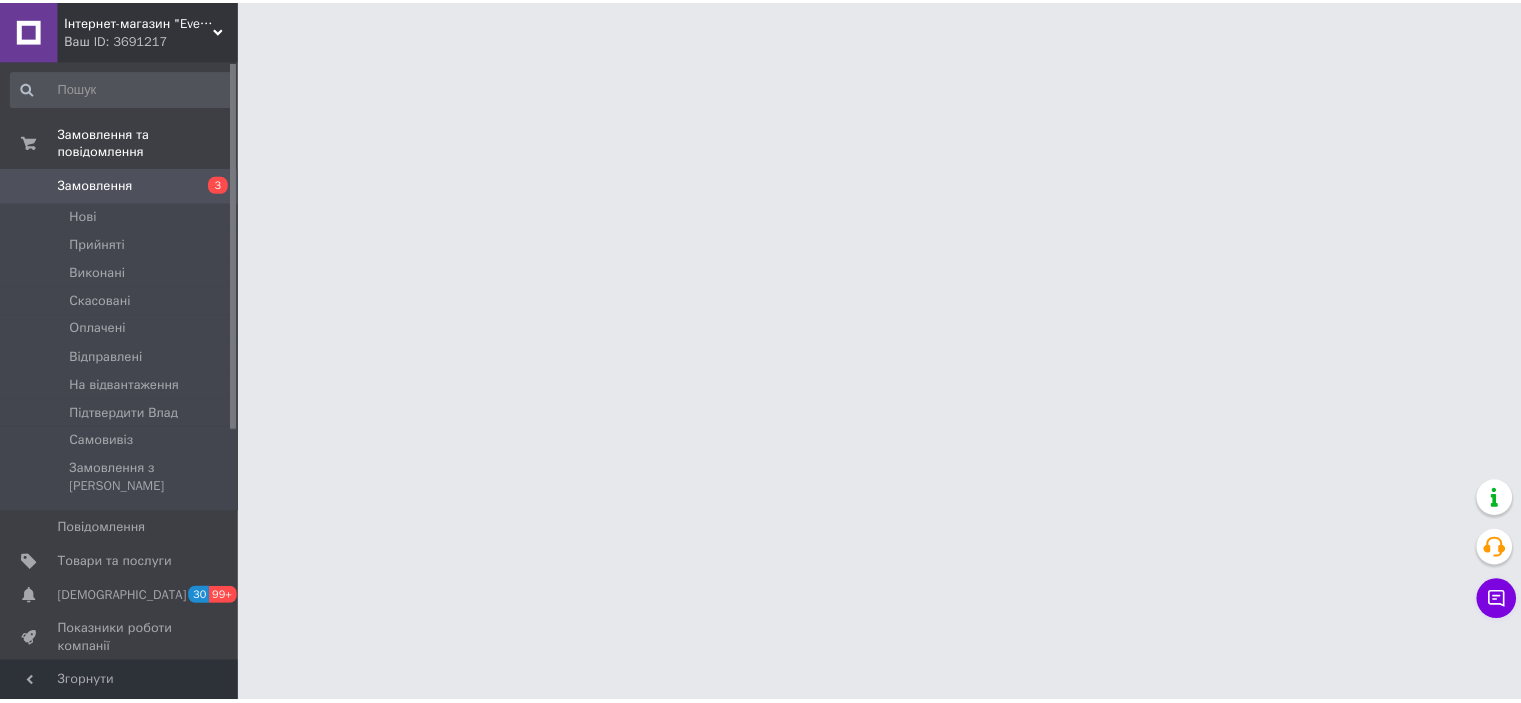 scroll, scrollTop: 0, scrollLeft: 0, axis: both 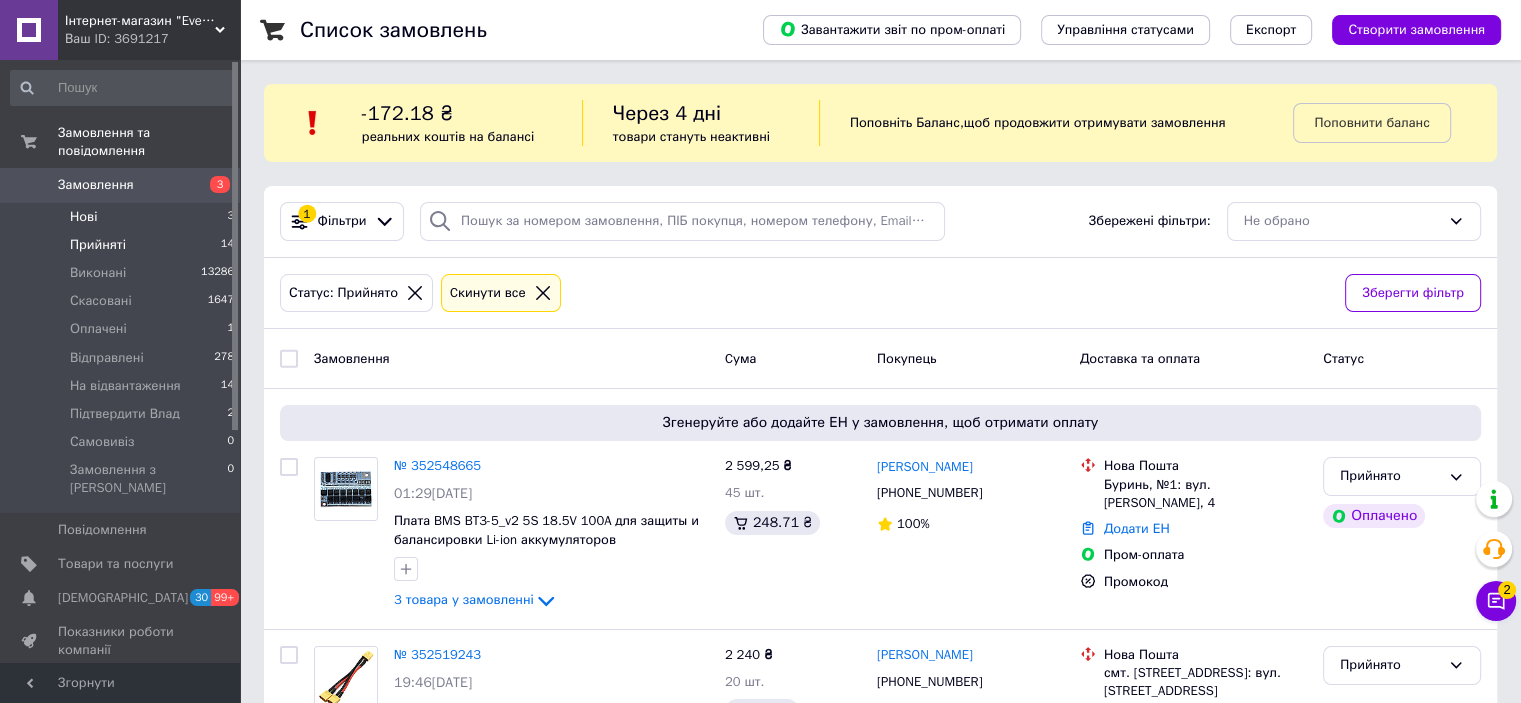 click on "Нові 3" at bounding box center [123, 217] 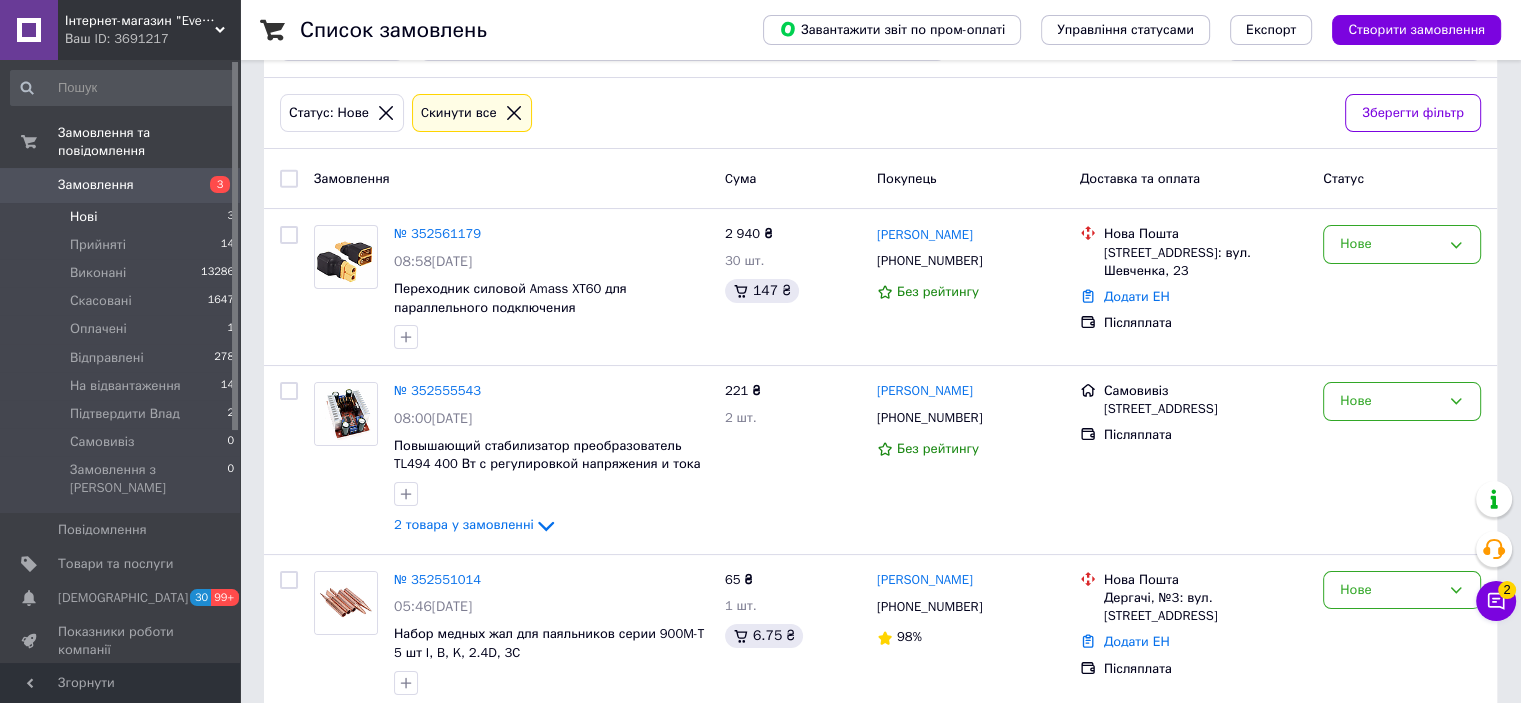 scroll, scrollTop: 209, scrollLeft: 0, axis: vertical 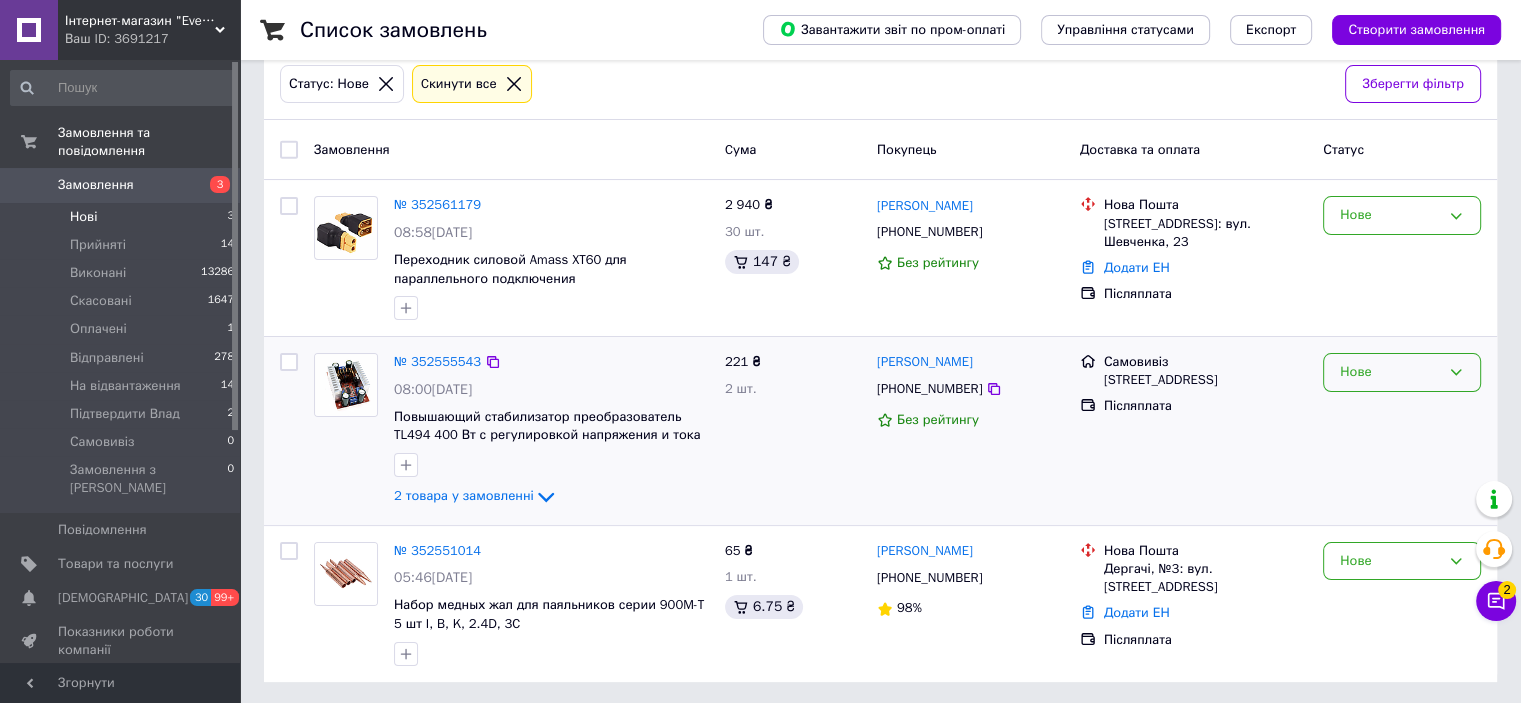 click on "Нове" at bounding box center (1390, 372) 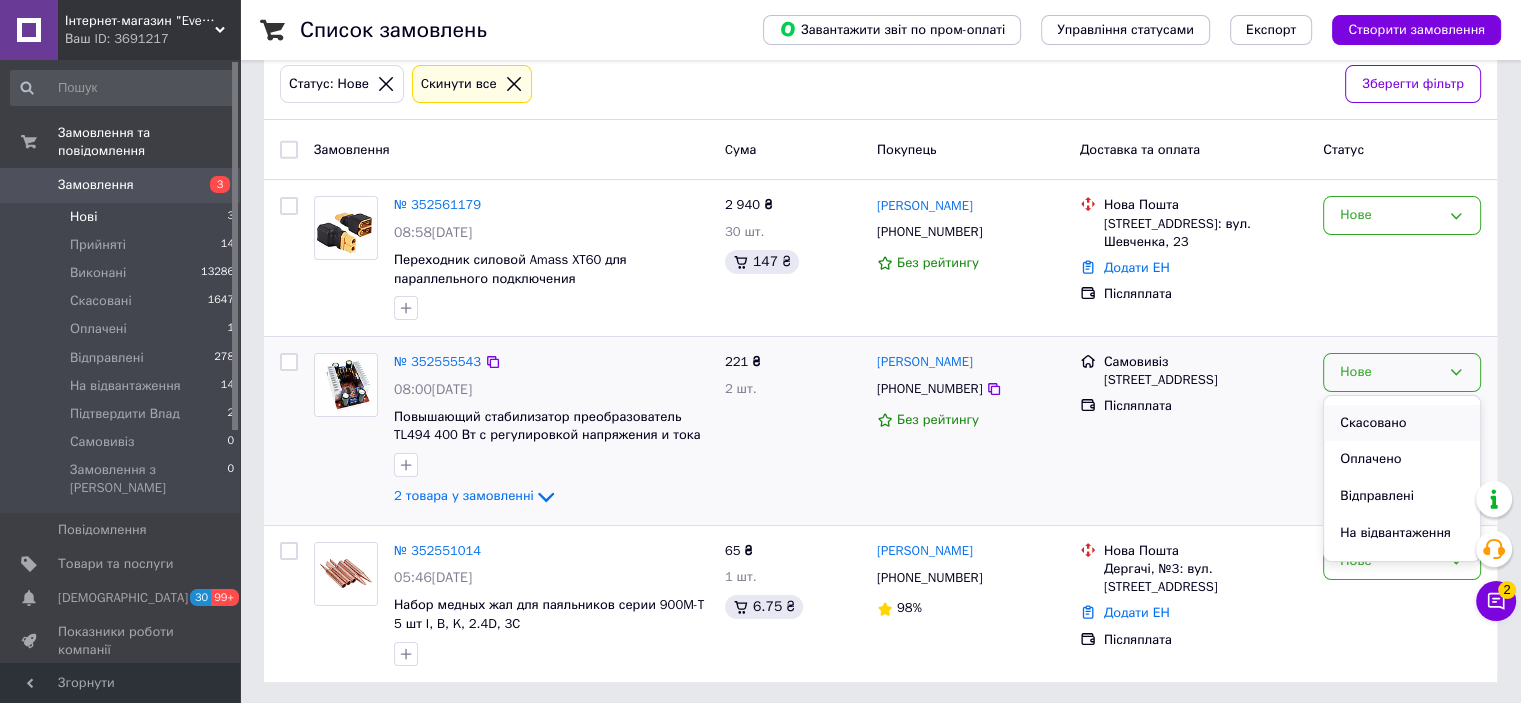 scroll, scrollTop: 126, scrollLeft: 0, axis: vertical 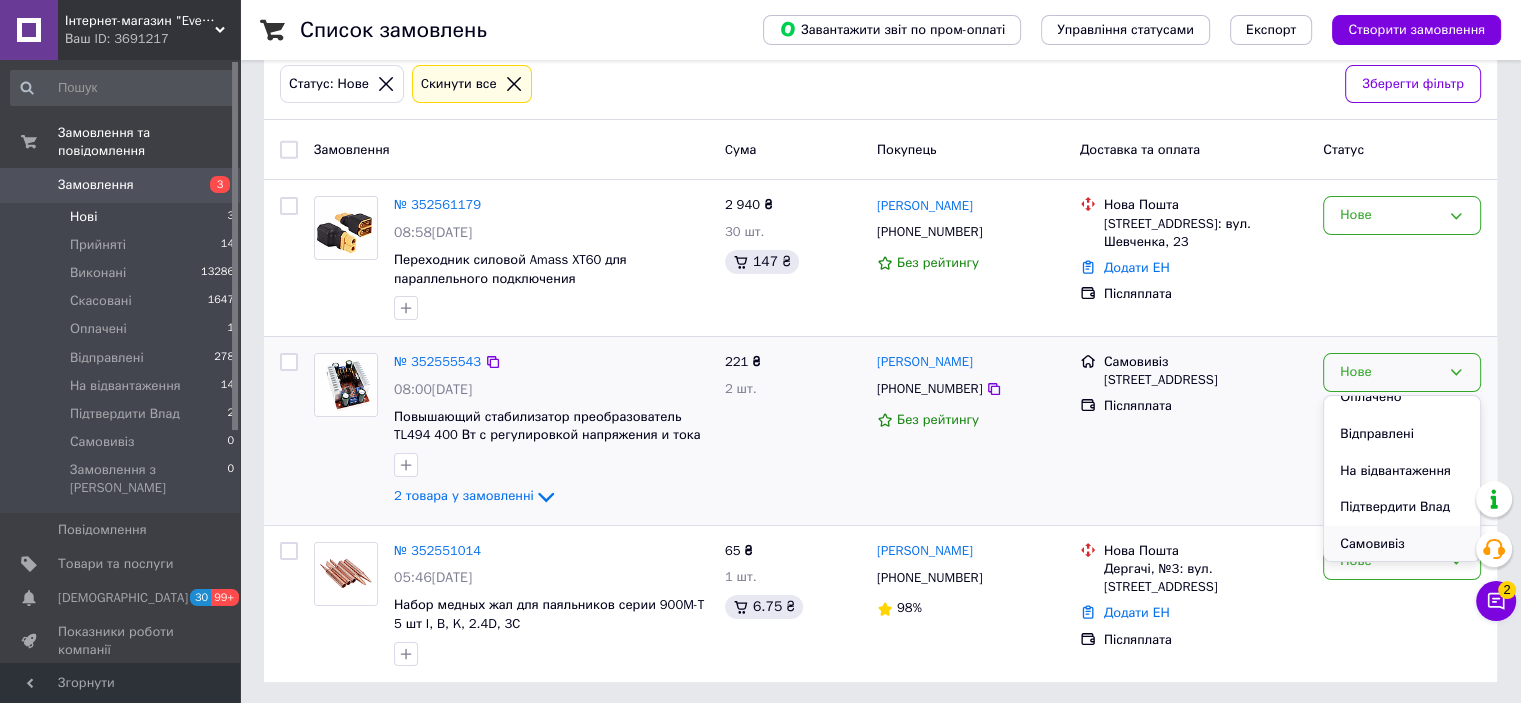 click on "Самовивіз" at bounding box center (1402, 544) 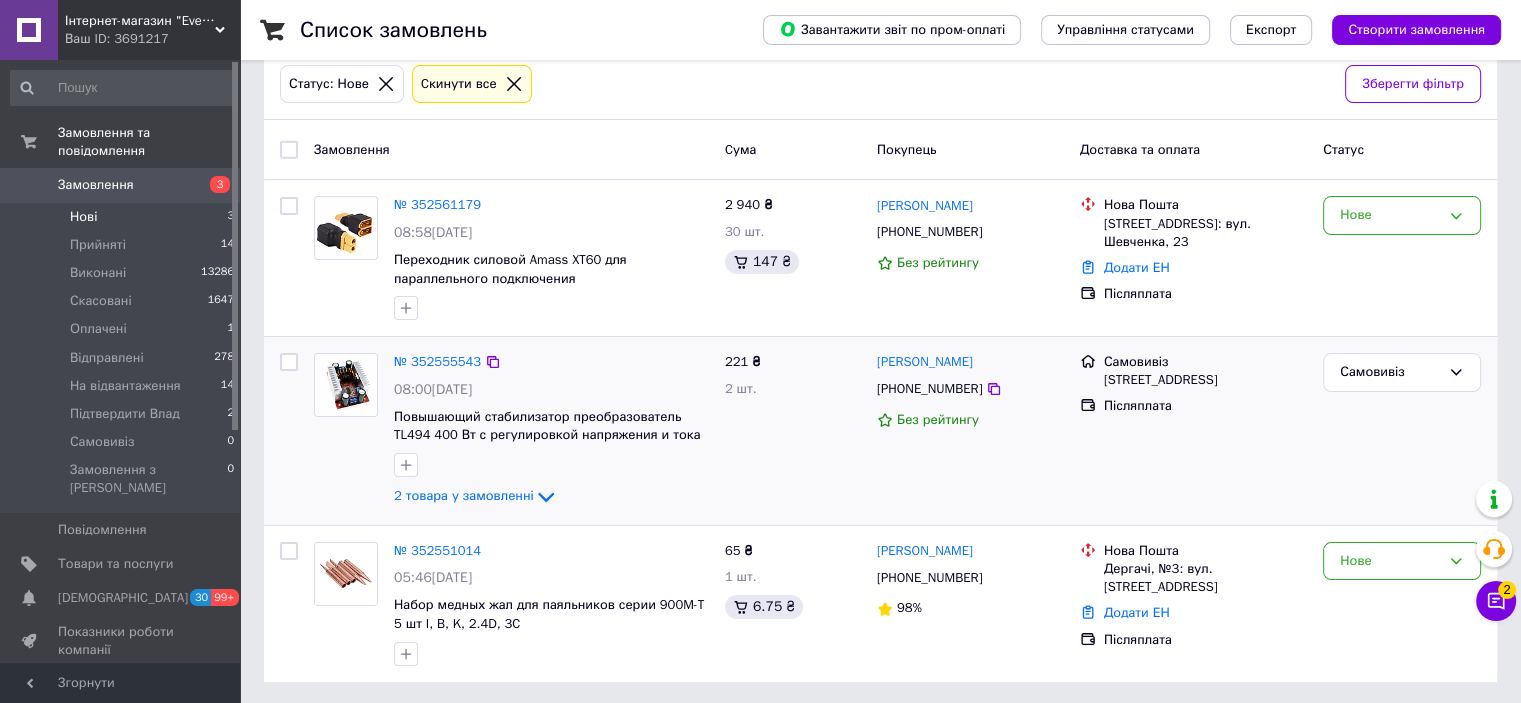 click on "Нові 3" at bounding box center (123, 217) 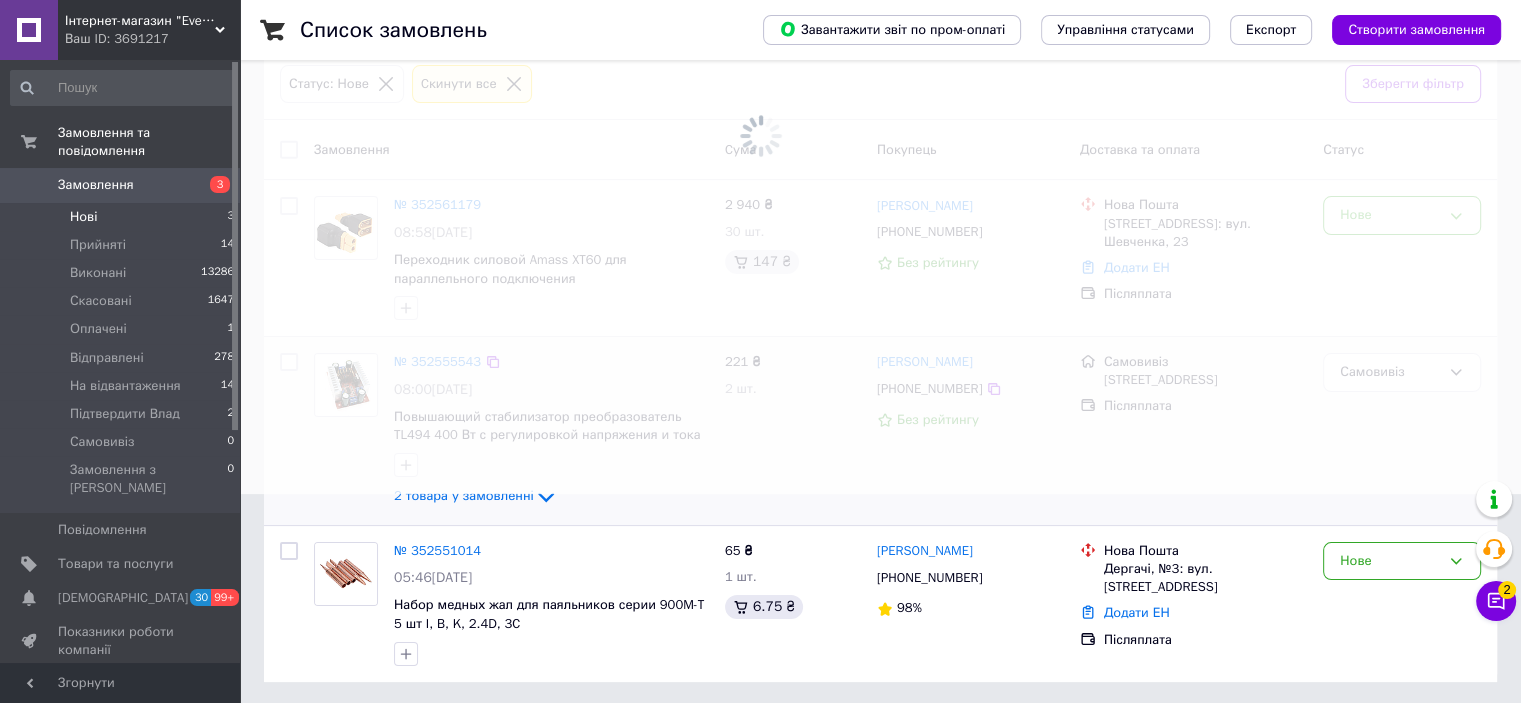 scroll, scrollTop: 0, scrollLeft: 0, axis: both 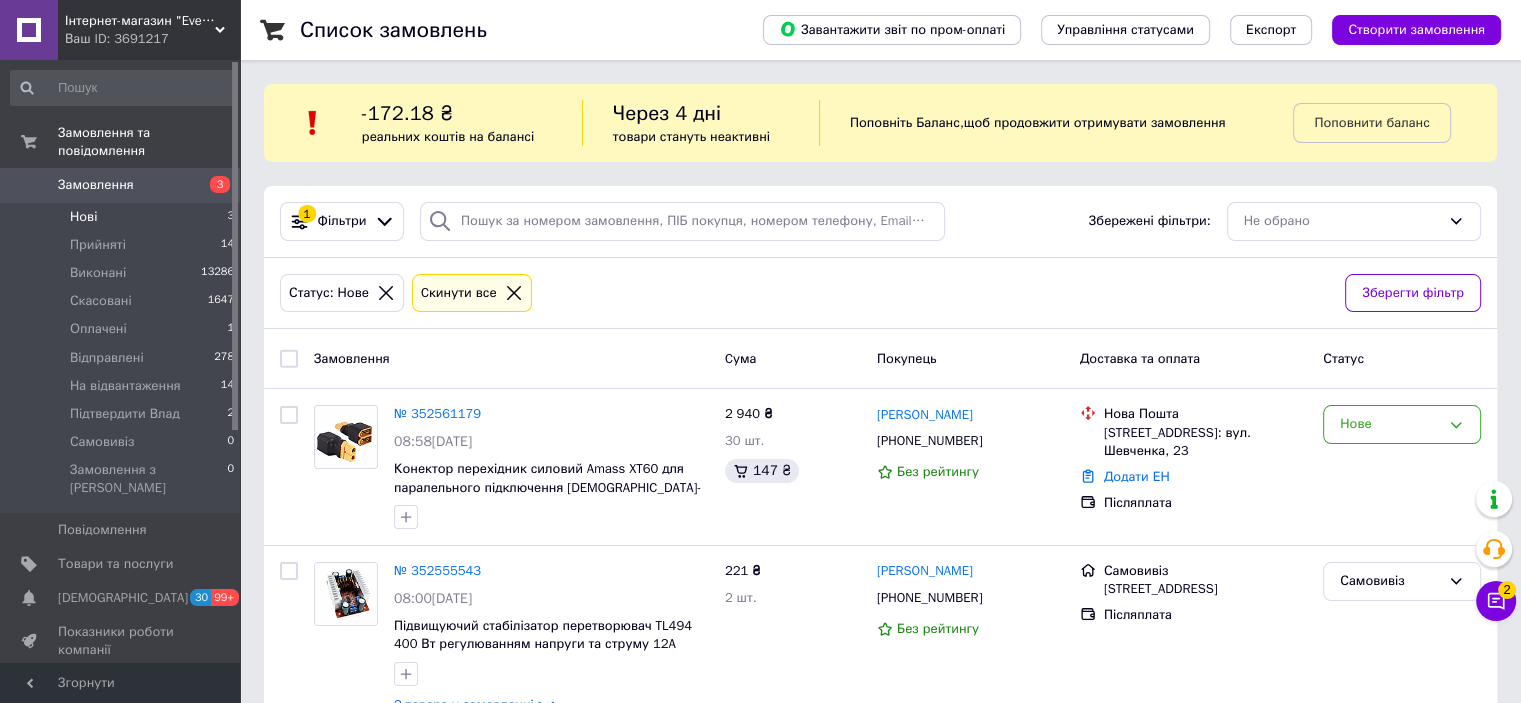 click on "Нові 3" at bounding box center [123, 217] 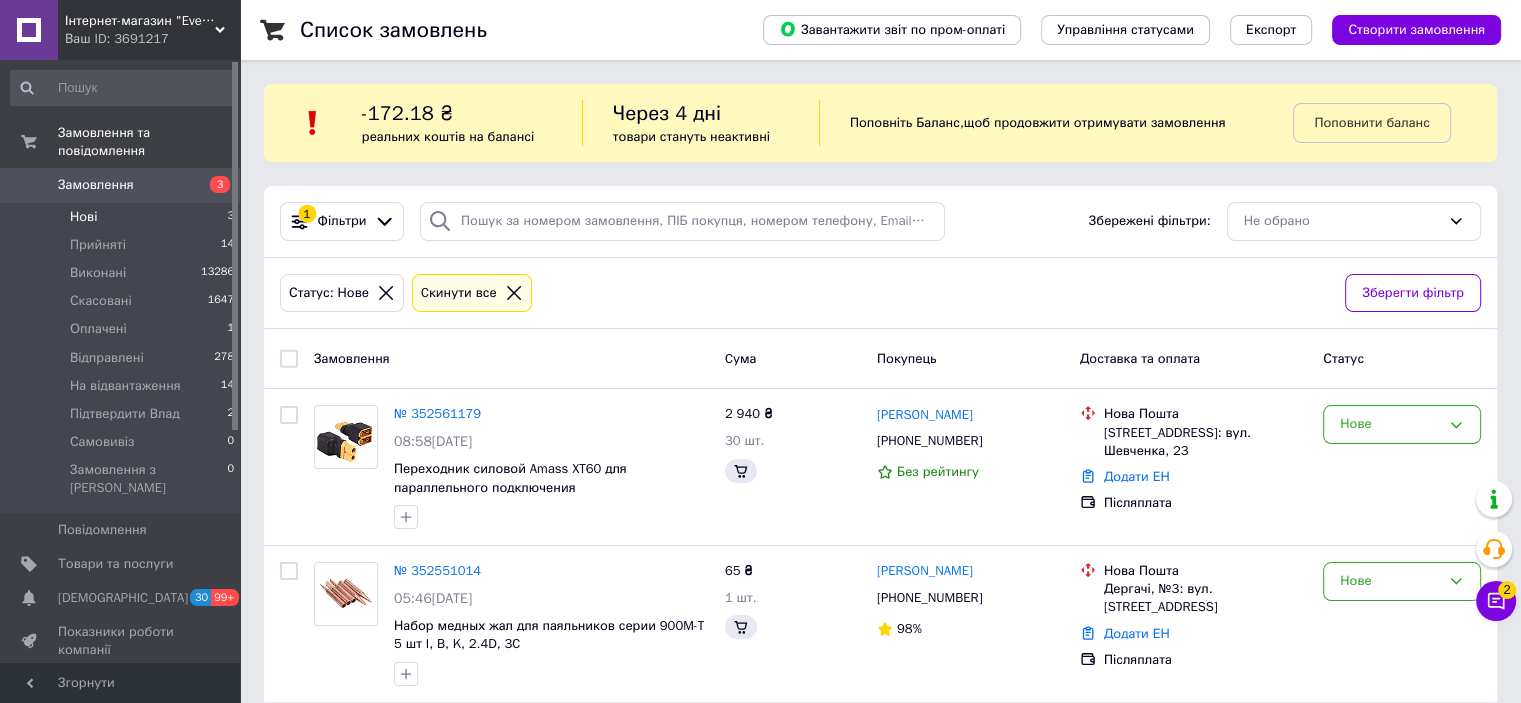 scroll, scrollTop: 21, scrollLeft: 0, axis: vertical 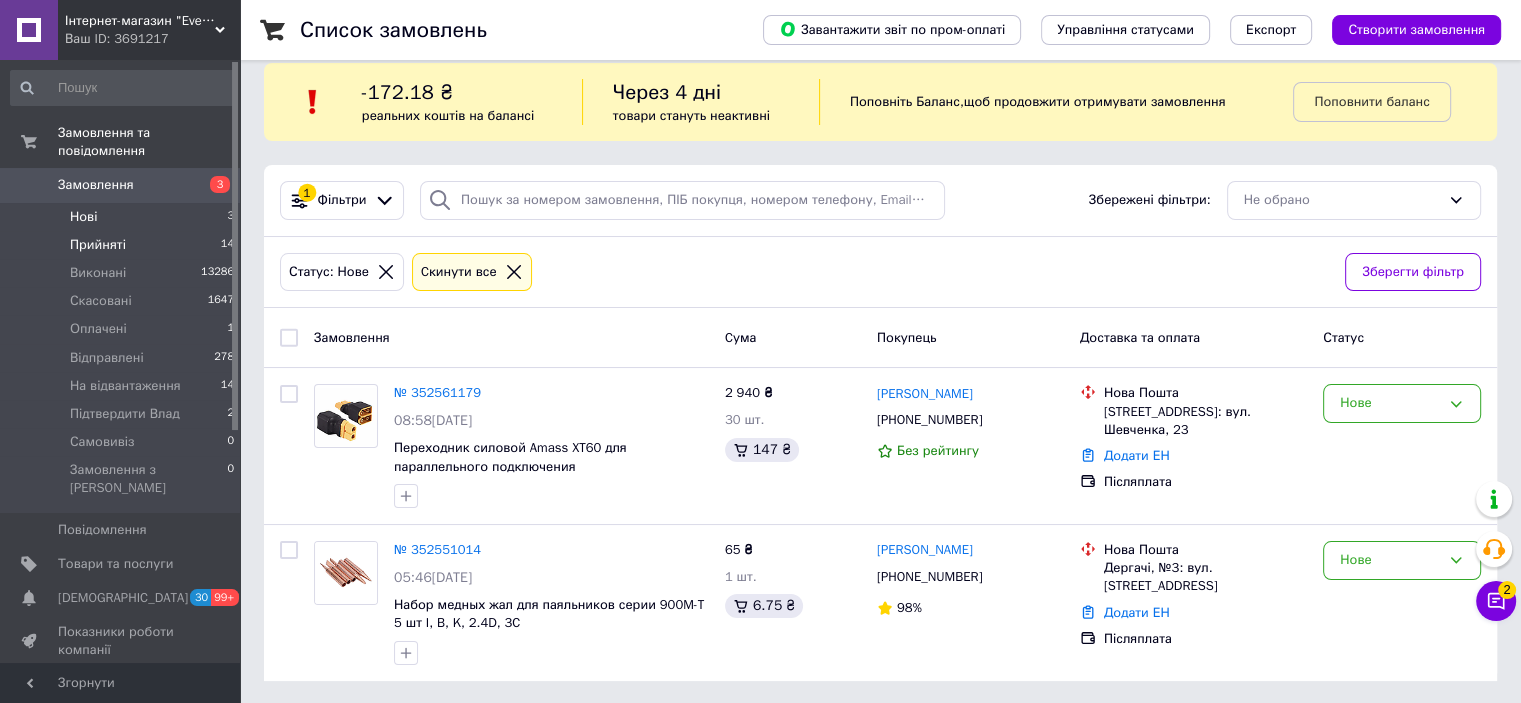 click on "Прийняті" at bounding box center (98, 245) 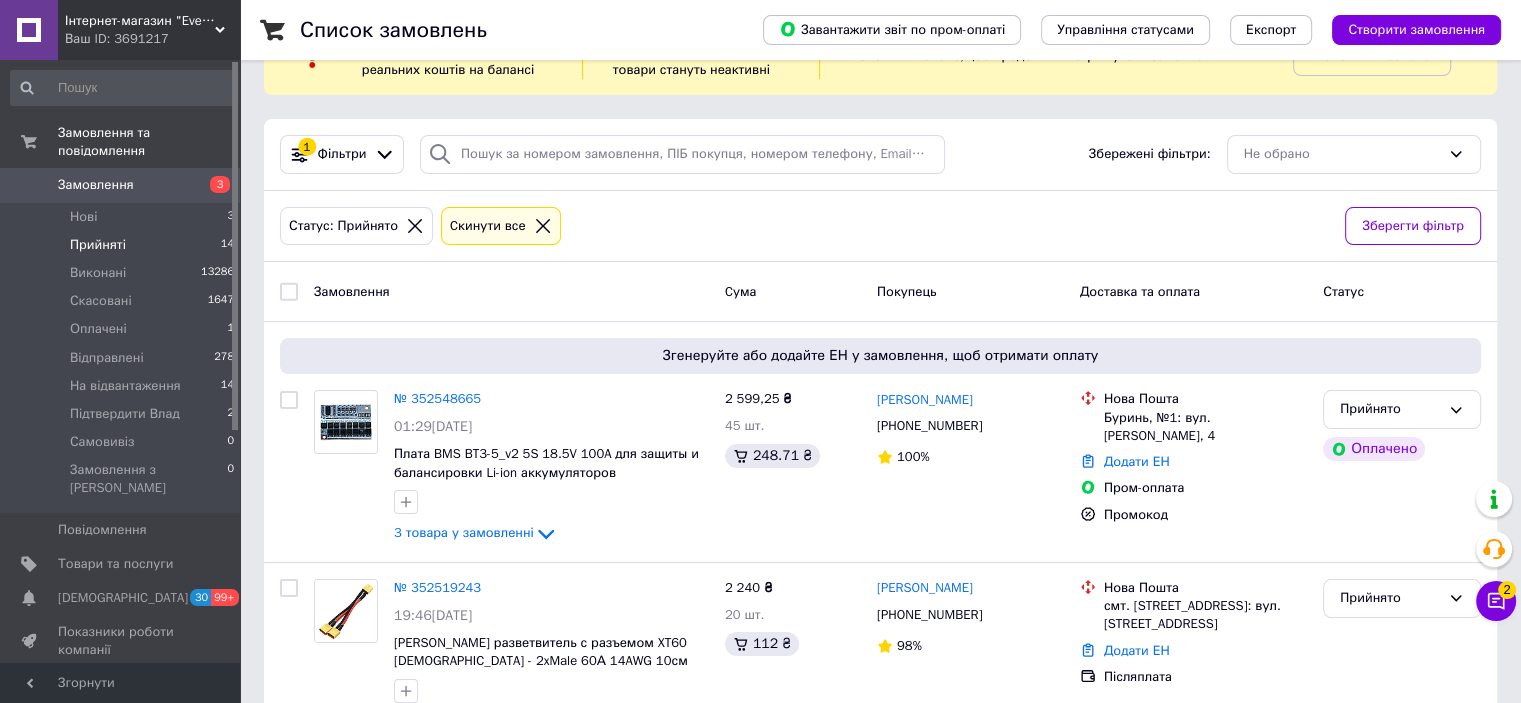 scroll, scrollTop: 0, scrollLeft: 0, axis: both 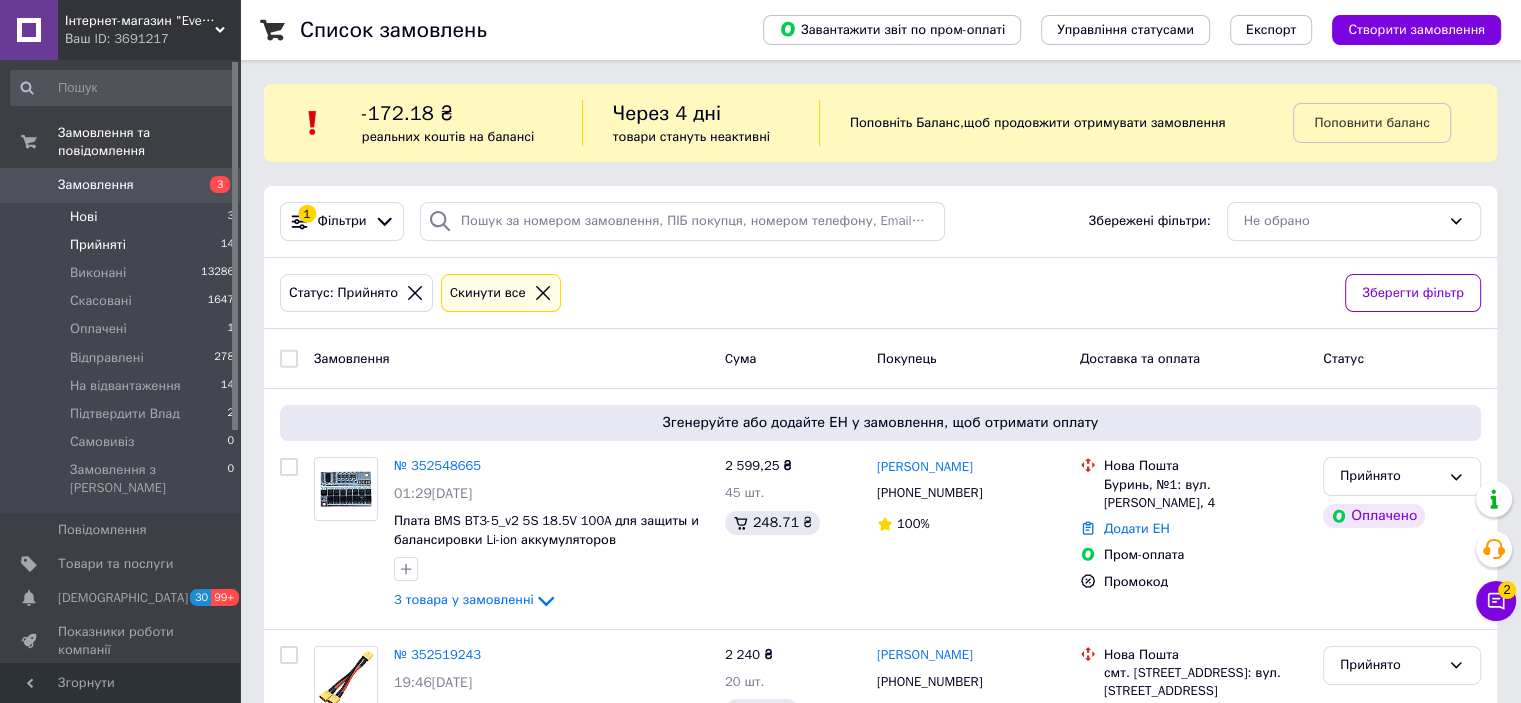 click on "Нові 3" at bounding box center (123, 217) 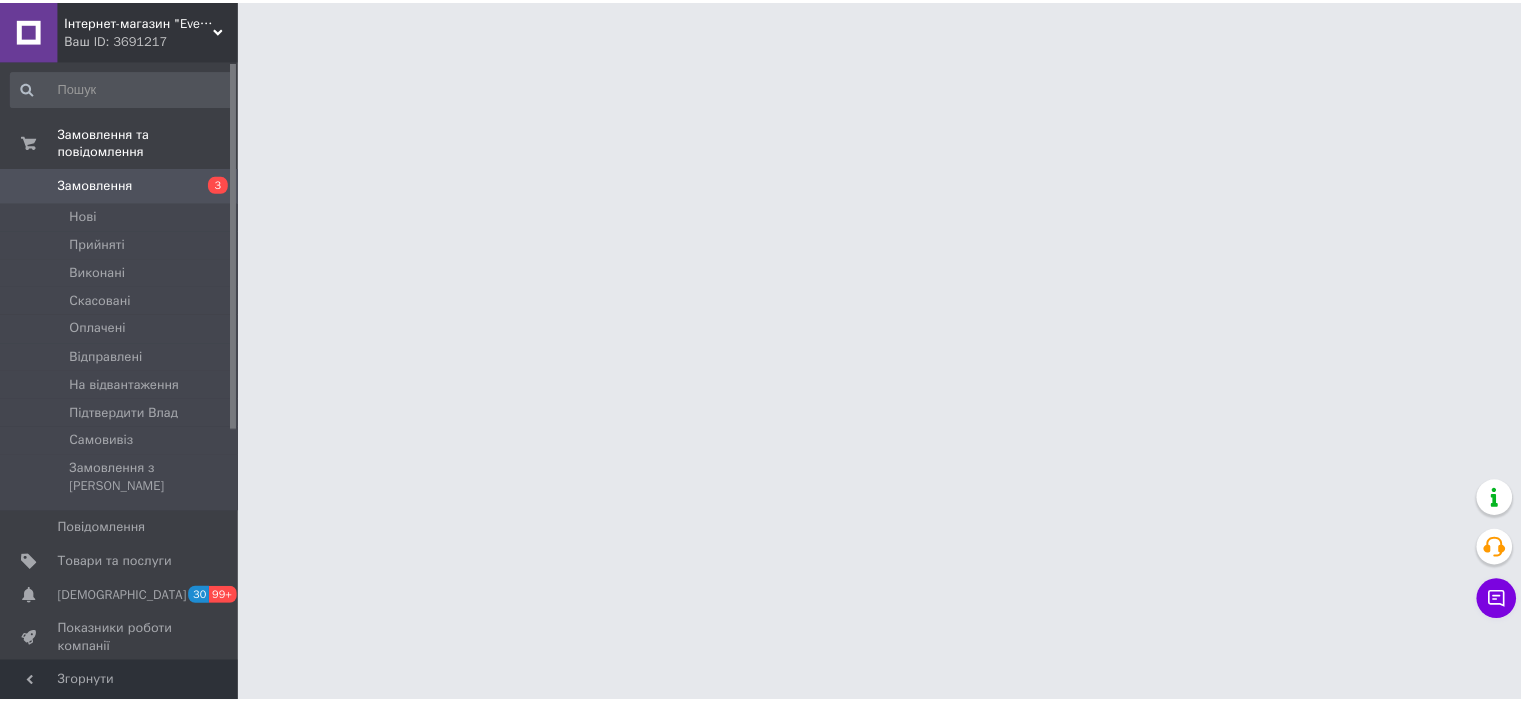 scroll, scrollTop: 0, scrollLeft: 0, axis: both 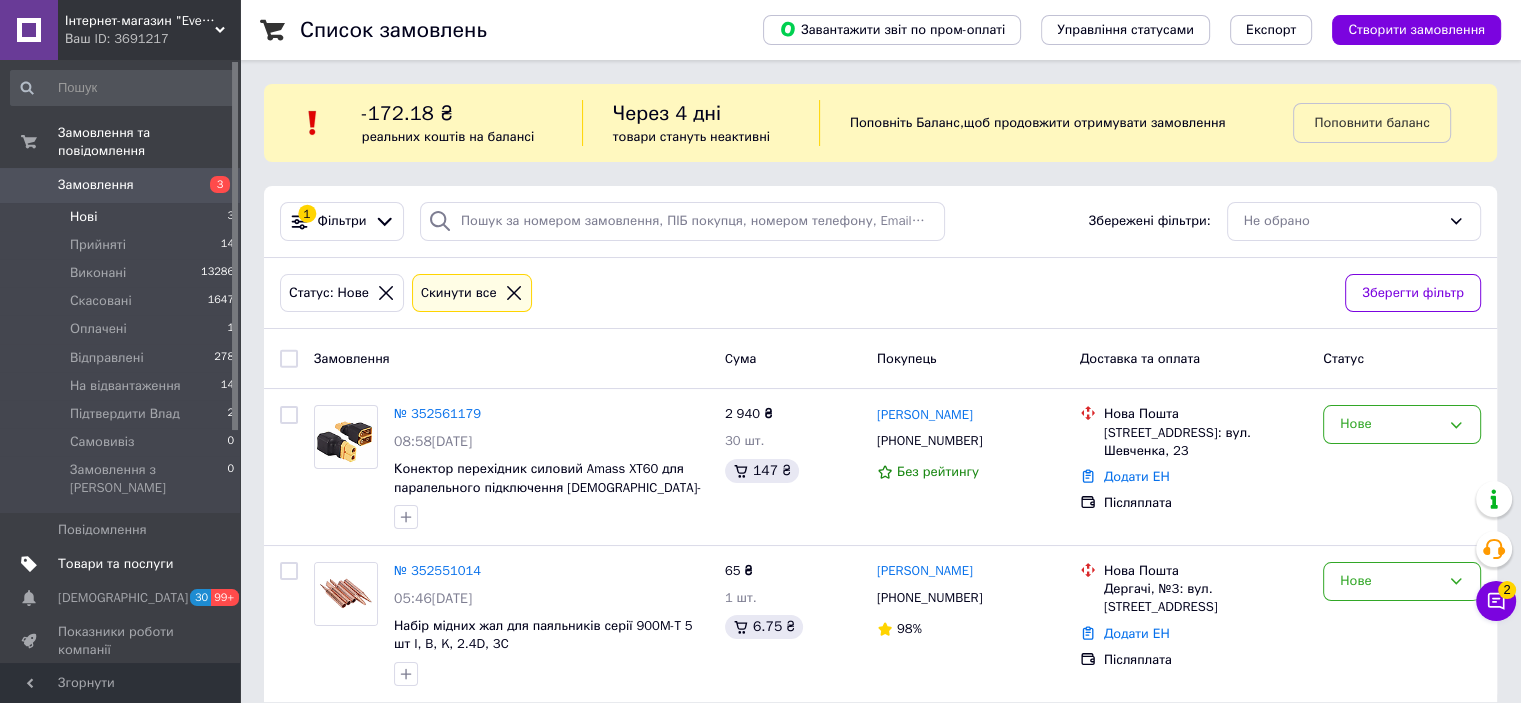 click on "Товари та послуги" at bounding box center (115, 564) 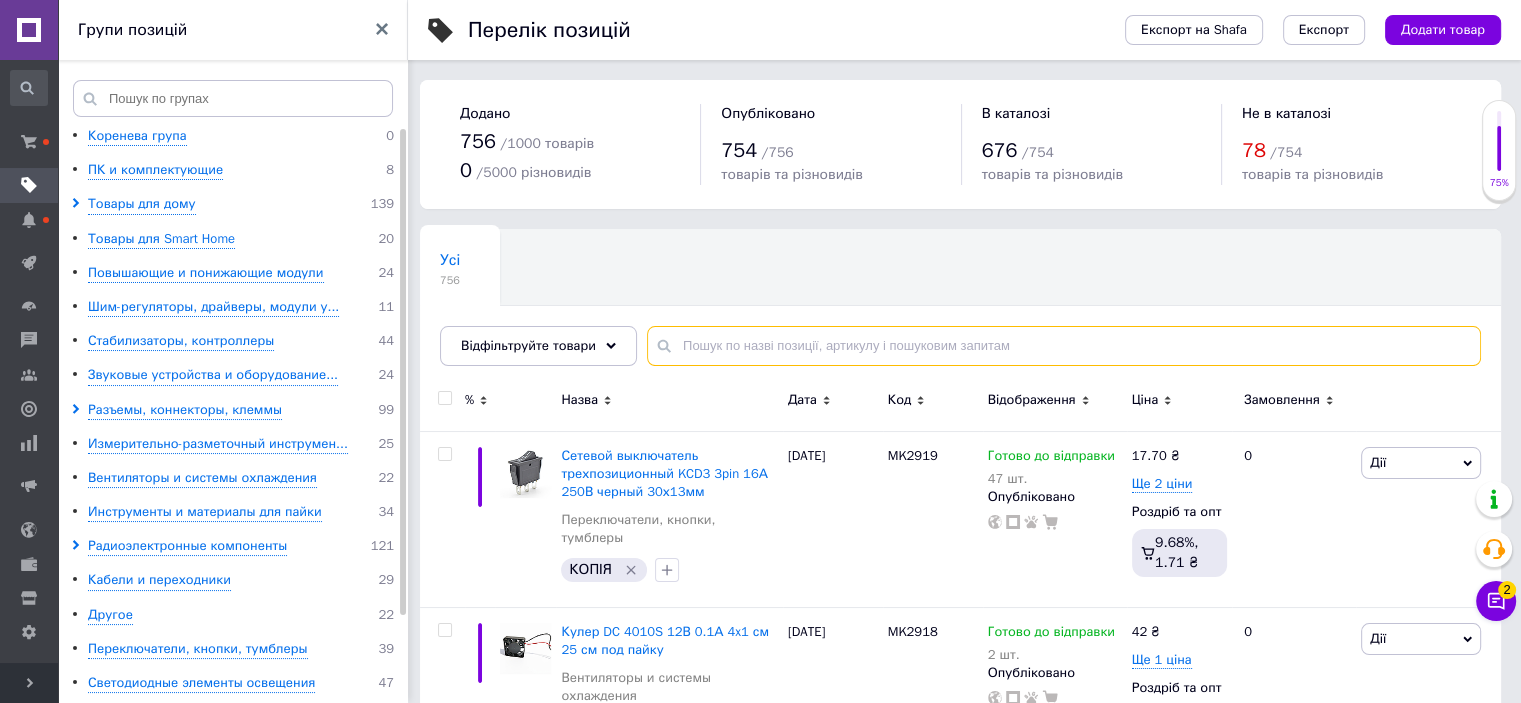 click at bounding box center [1064, 346] 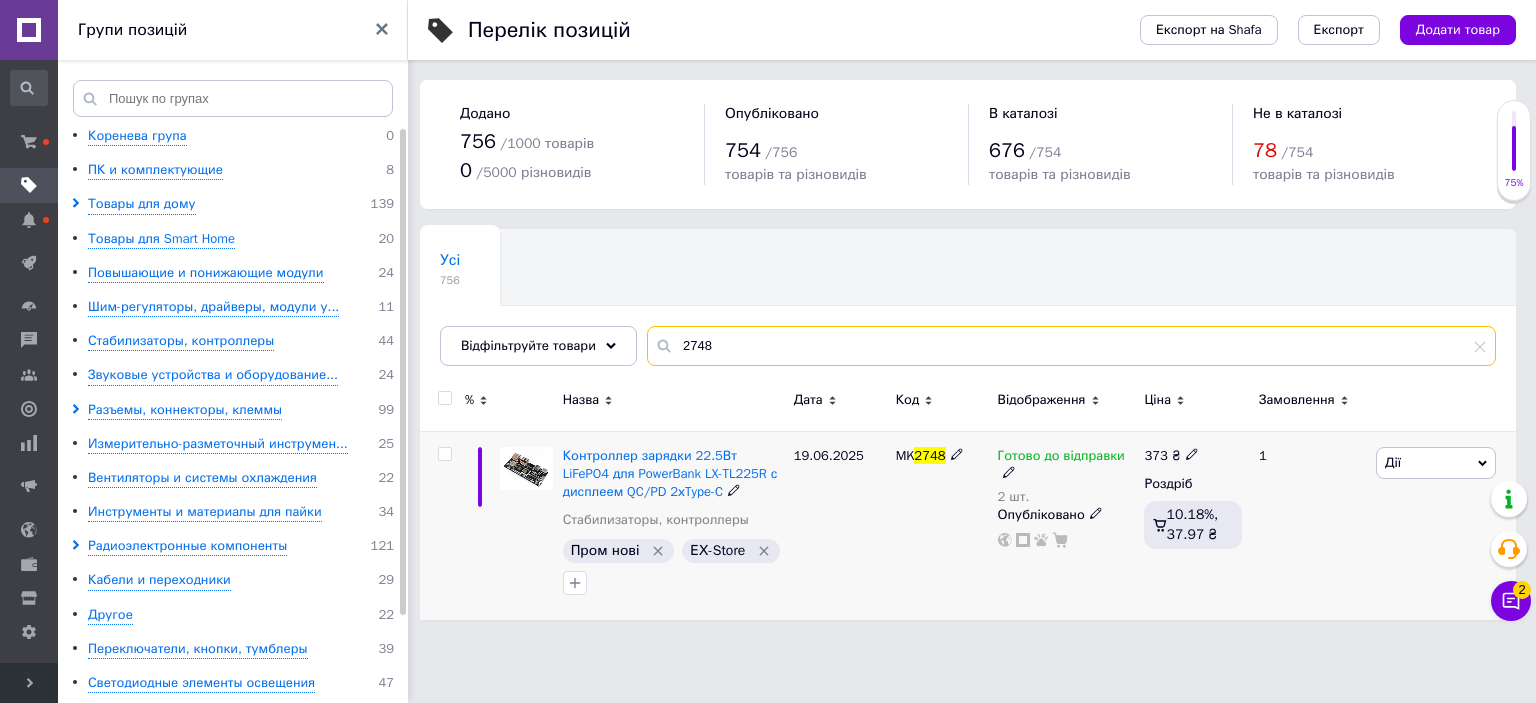 type on "2748" 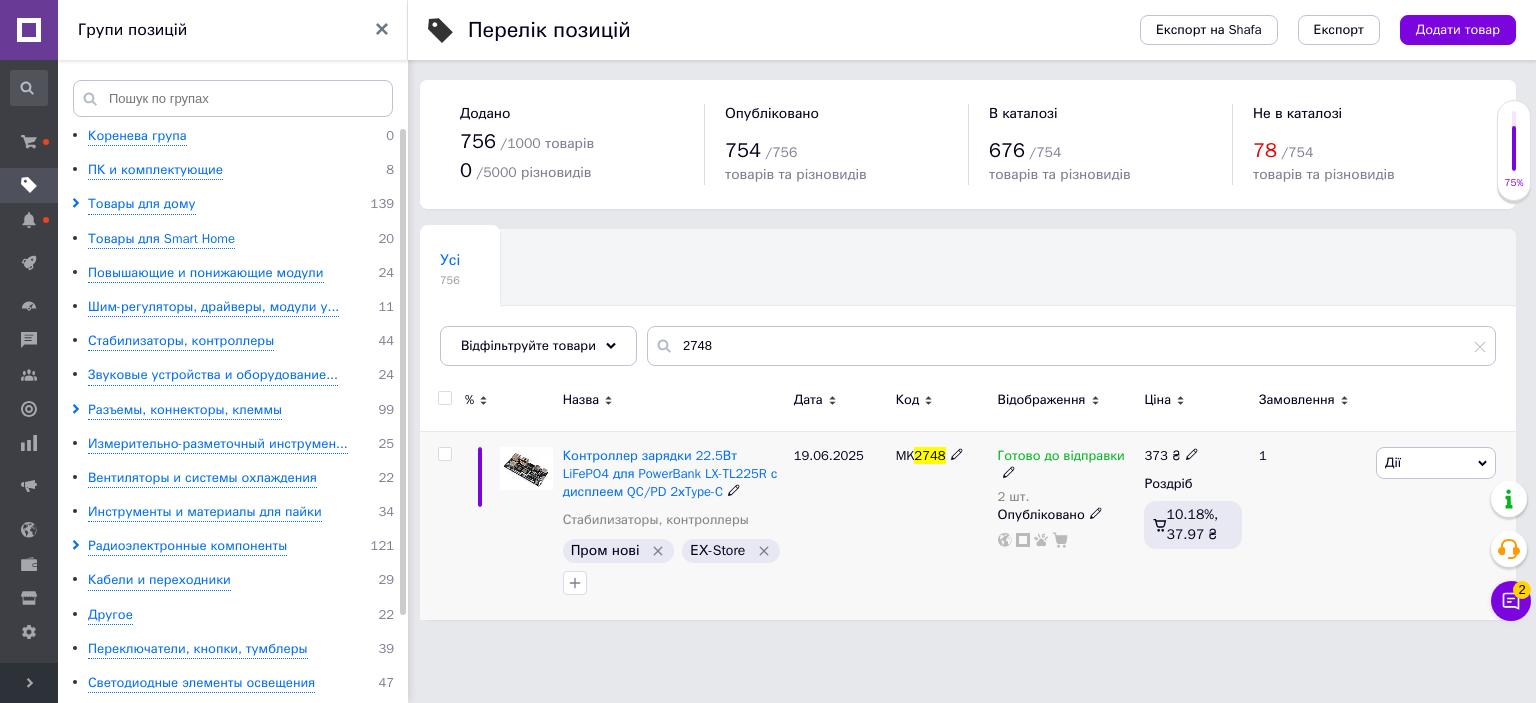 click on "2 шт." at bounding box center (1066, 497) 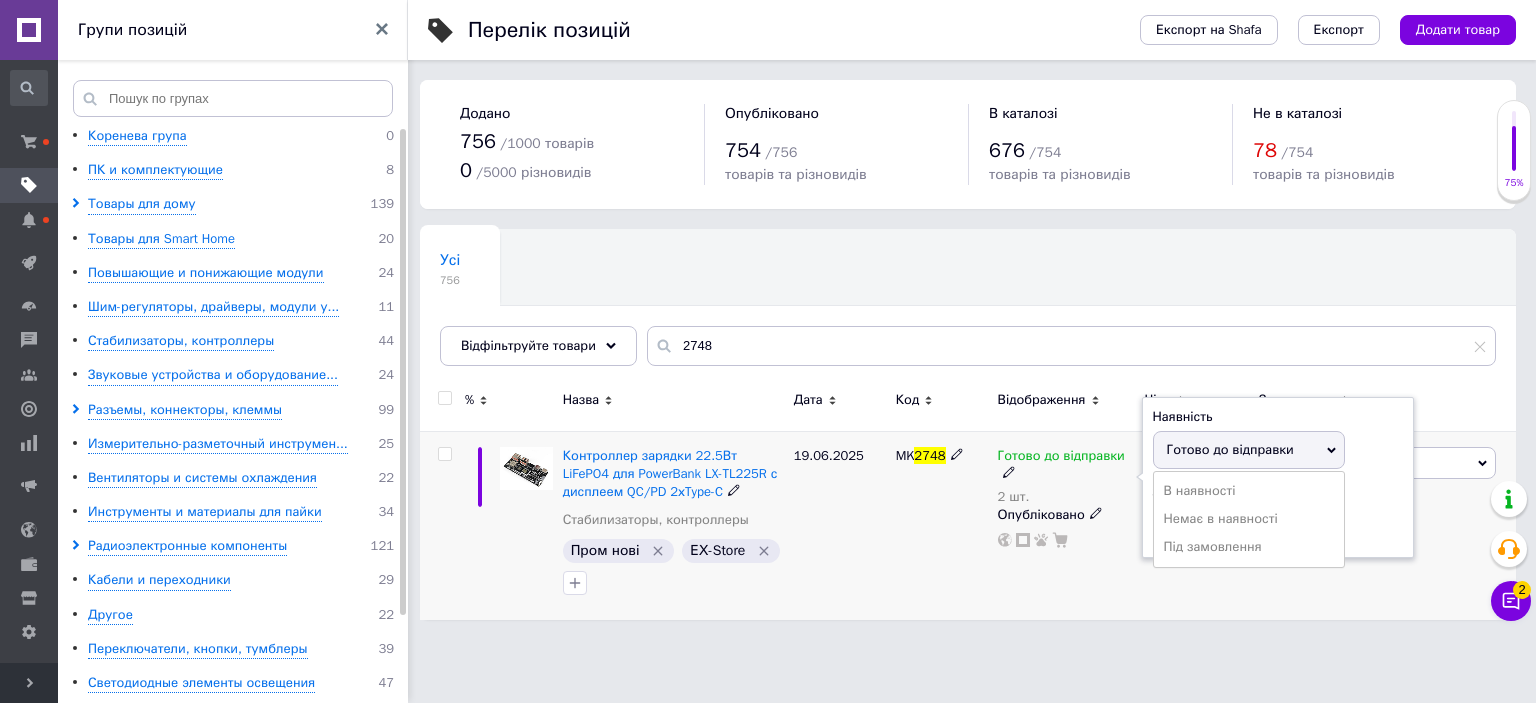 click on "Залишки 2 шт." at bounding box center [1278, 515] 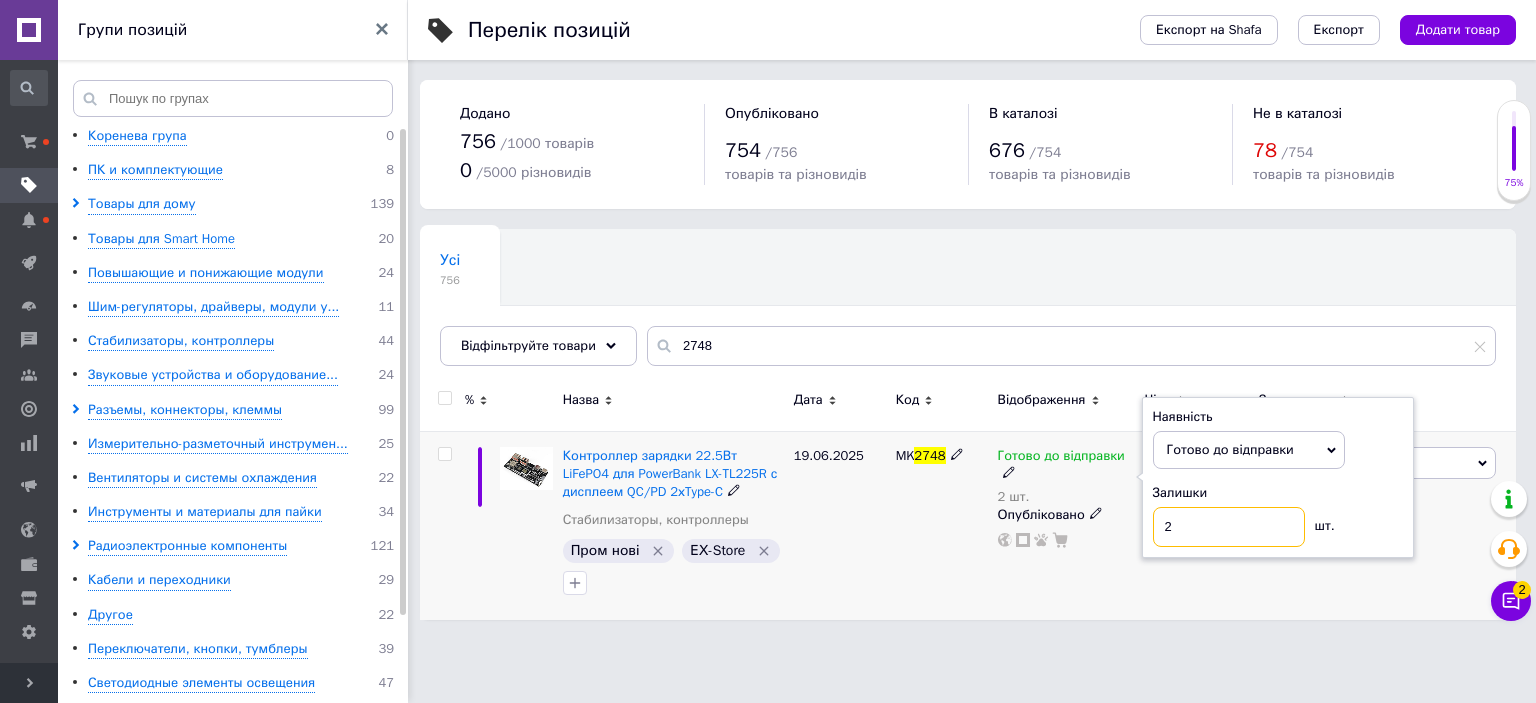 click on "2" at bounding box center [1229, 527] 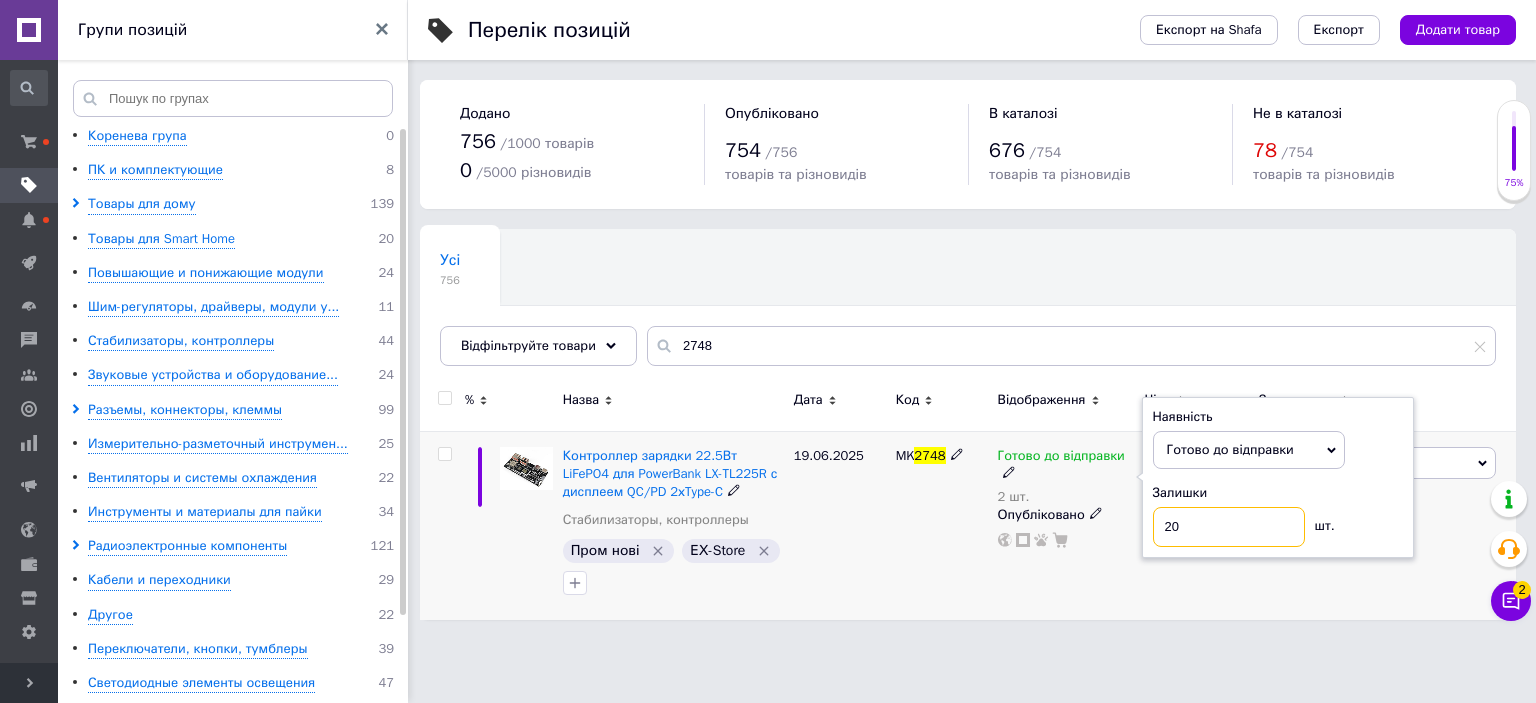 type on "20" 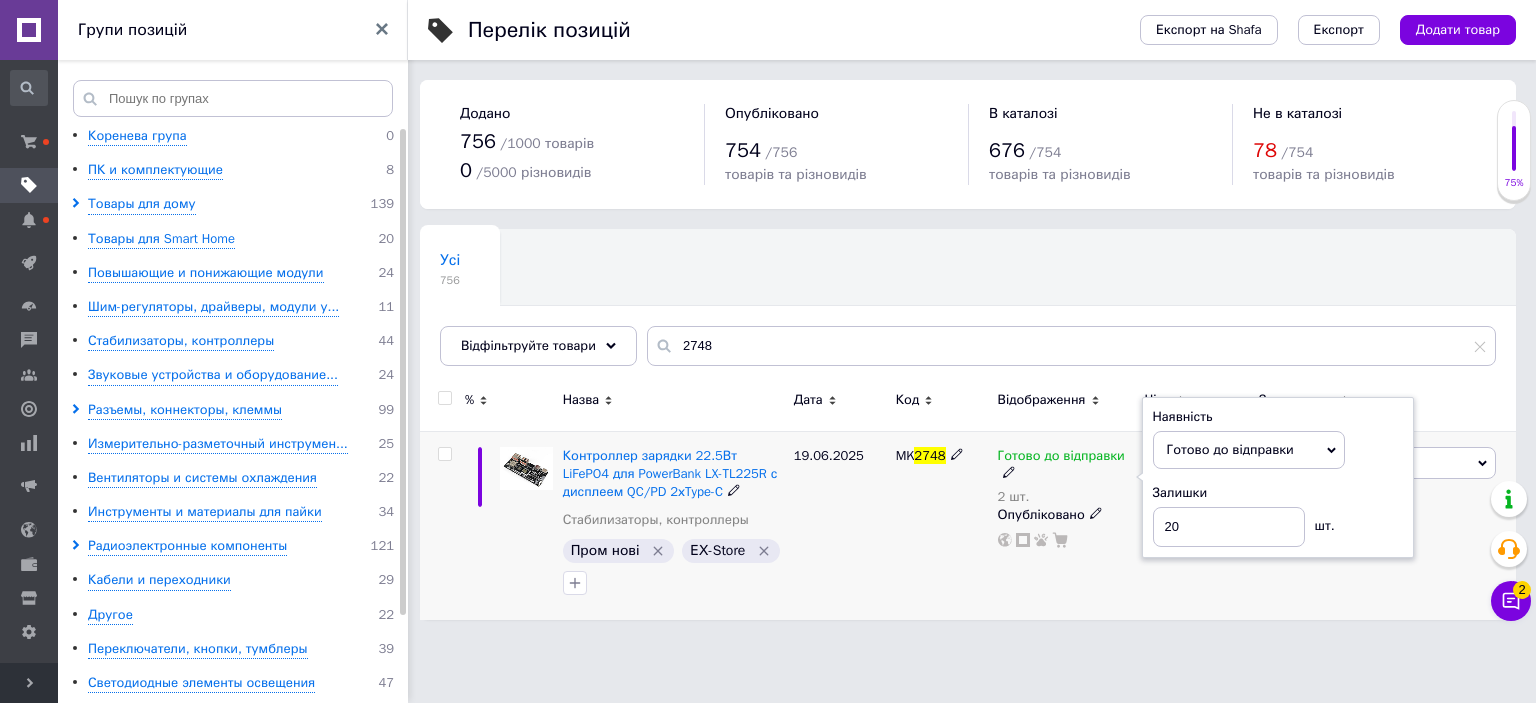 click on "19.06.2025" at bounding box center (840, 525) 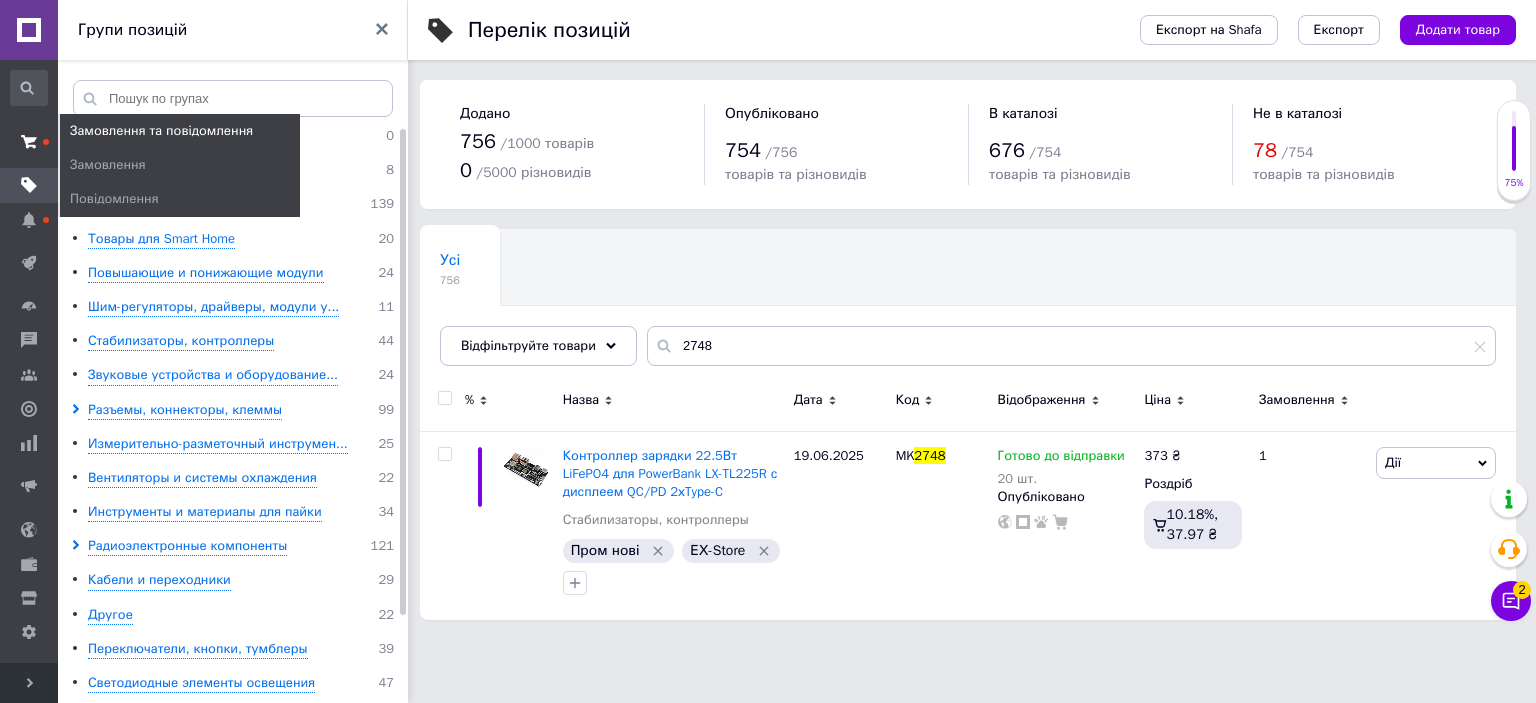 click 